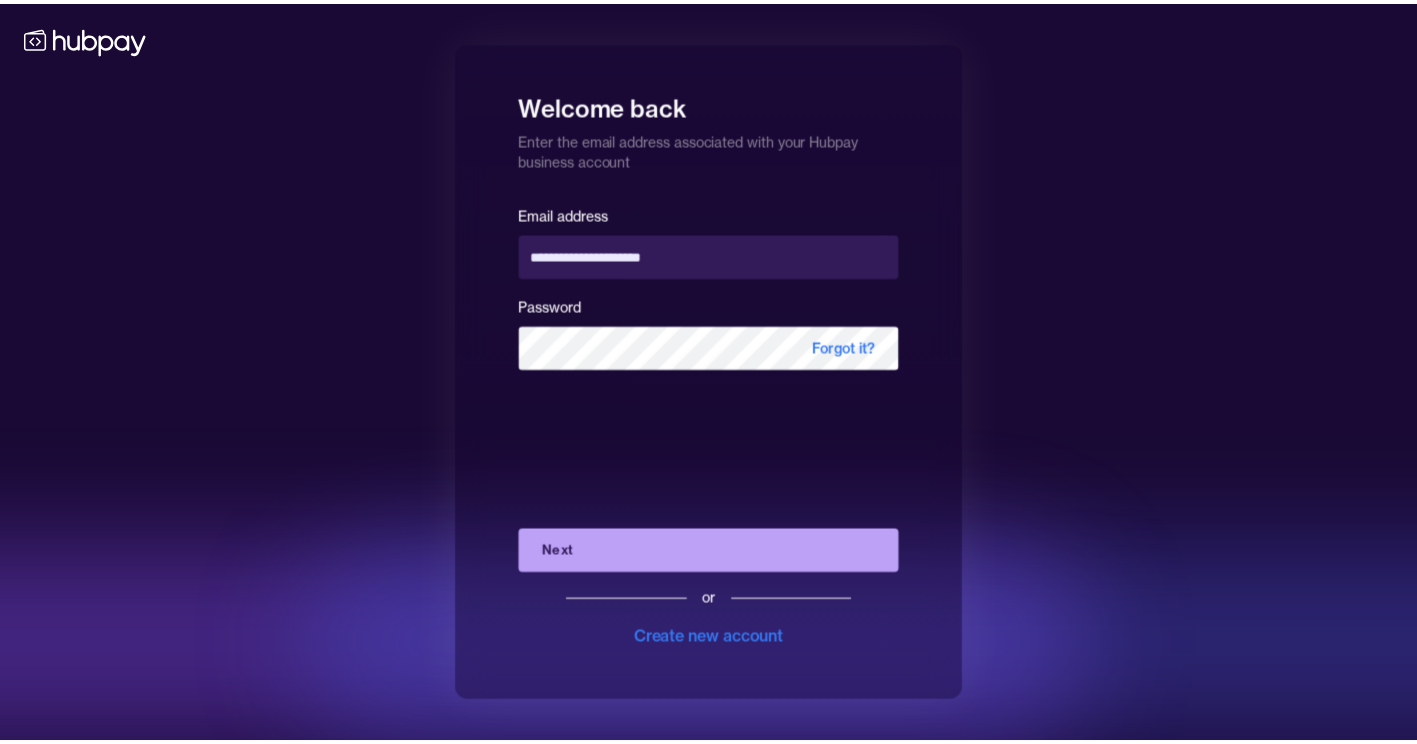 scroll, scrollTop: 0, scrollLeft: 0, axis: both 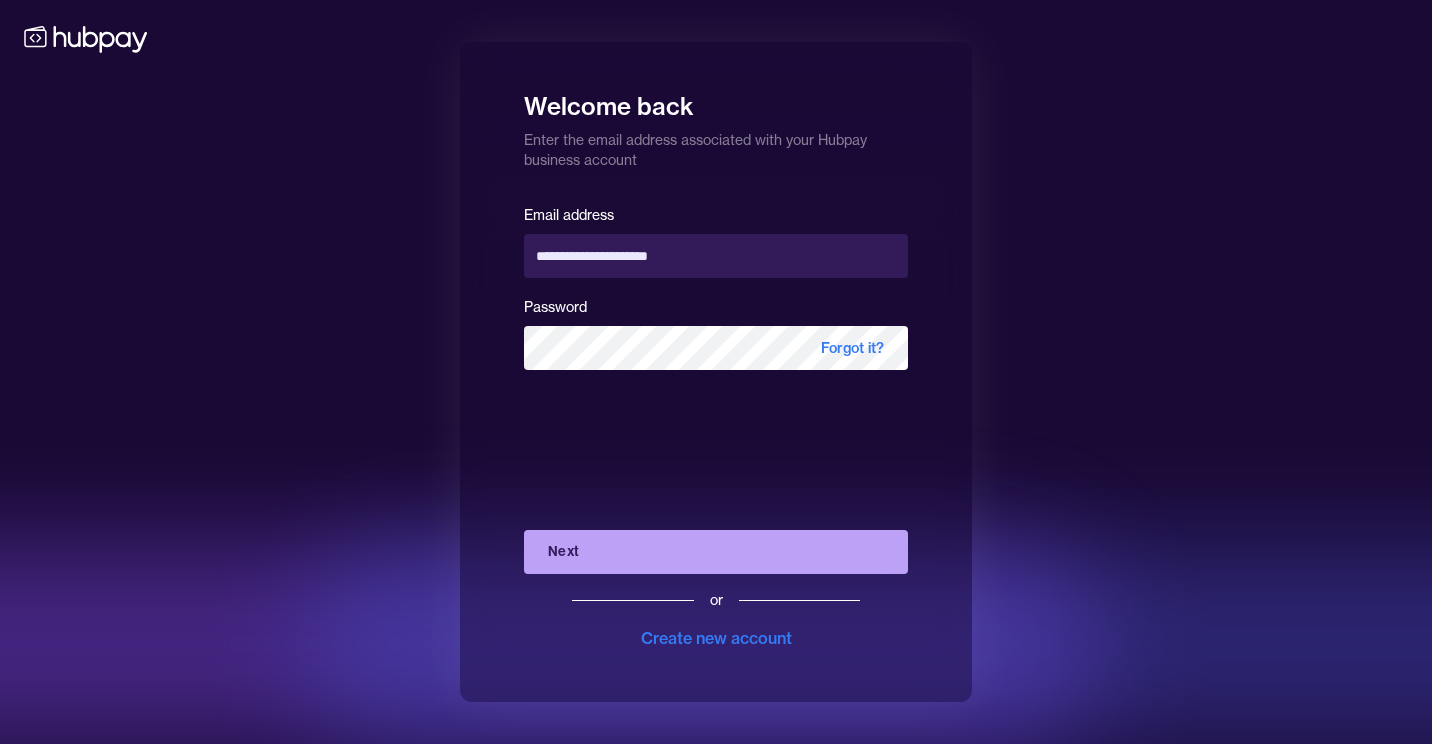 click on "Next" at bounding box center (716, 552) 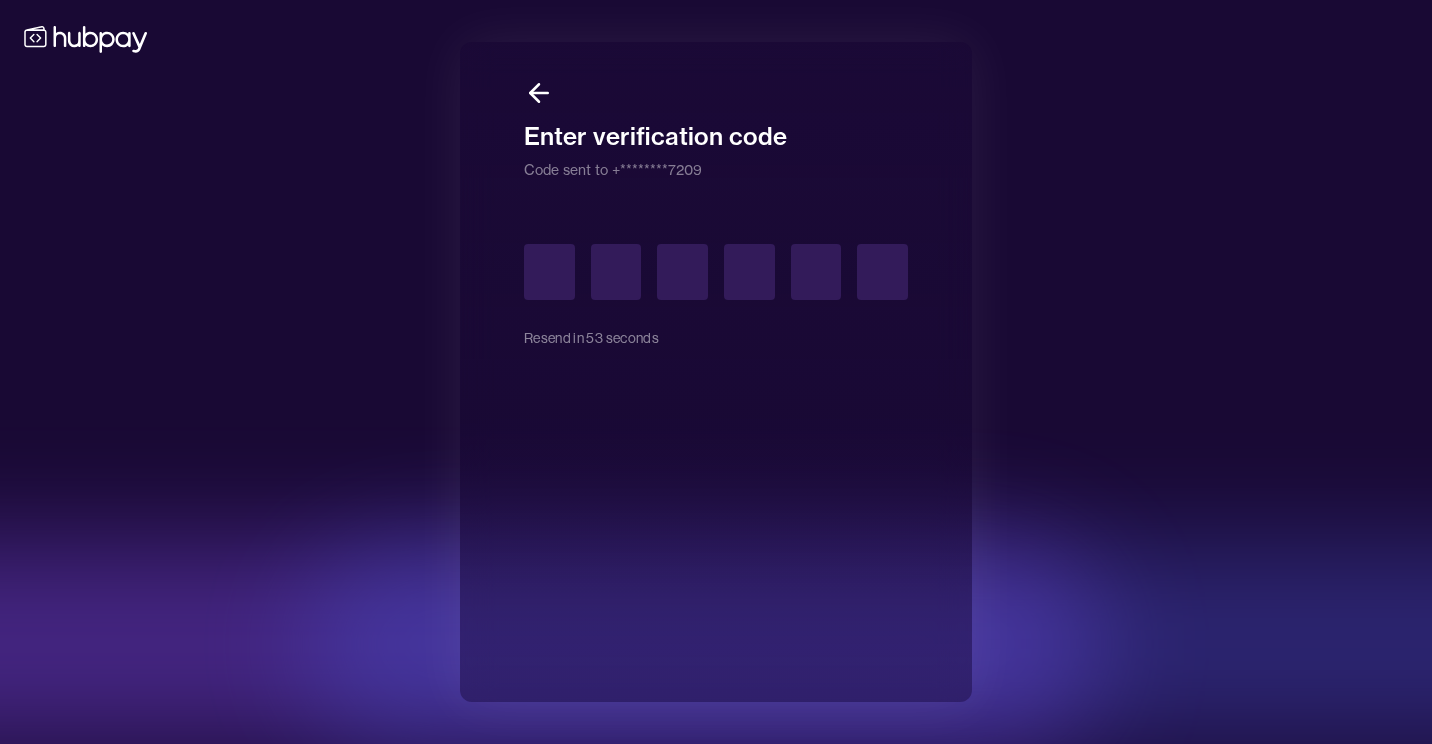 type on "*" 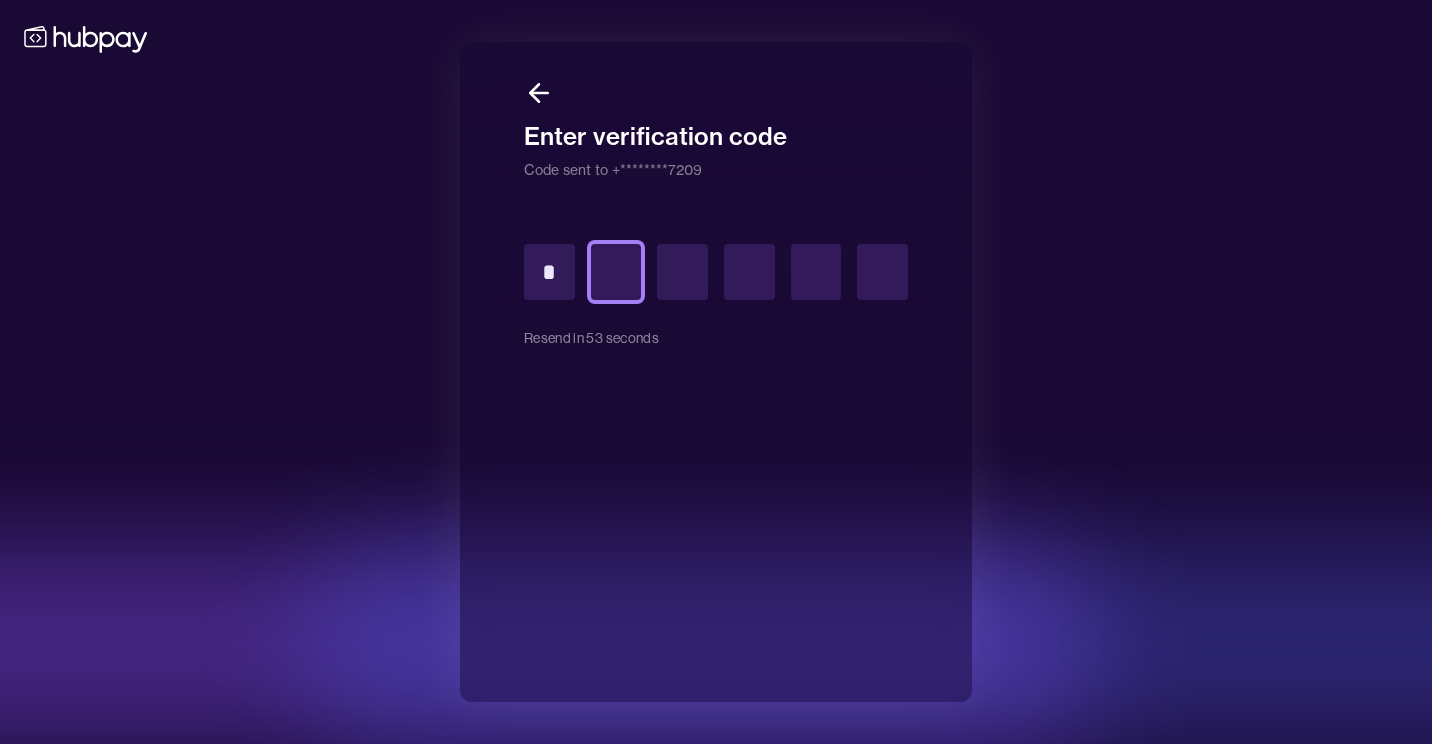 type on "*" 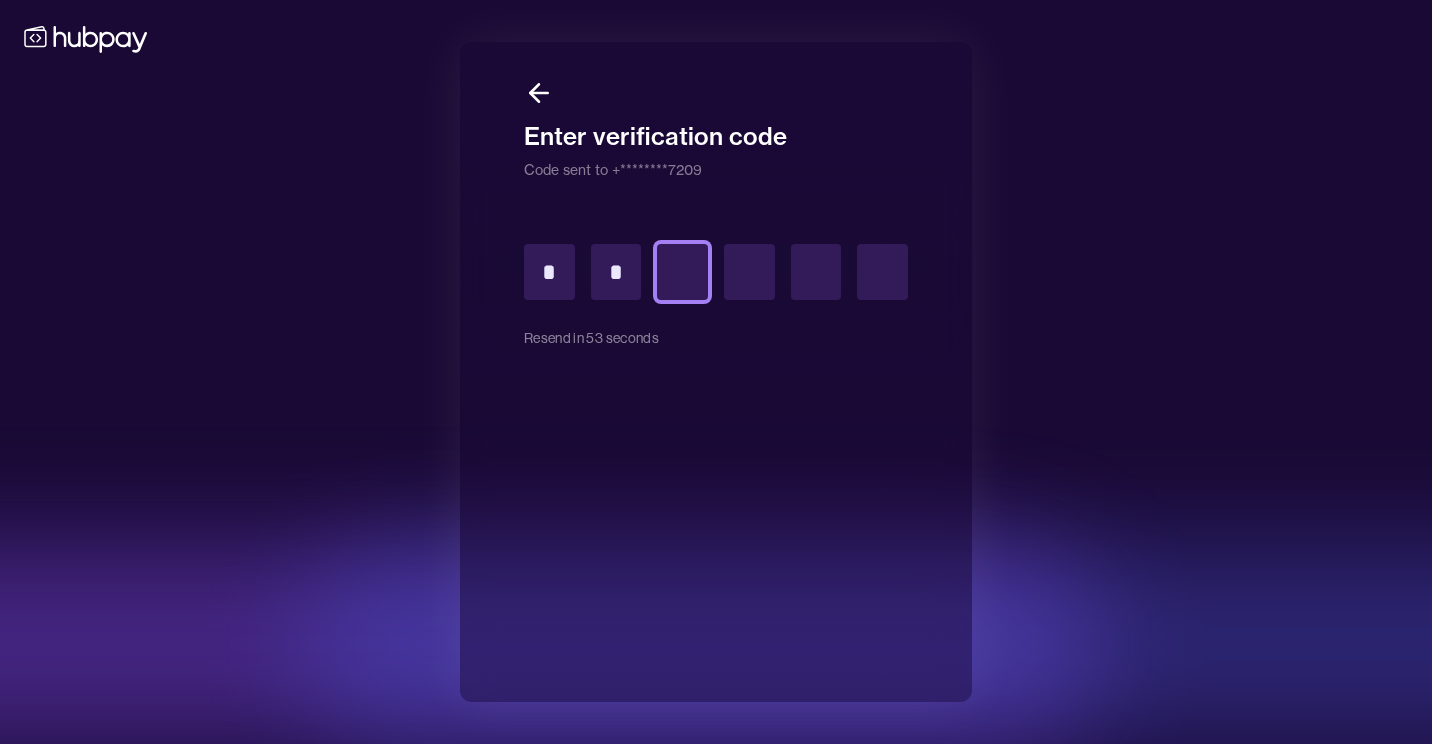 type on "*" 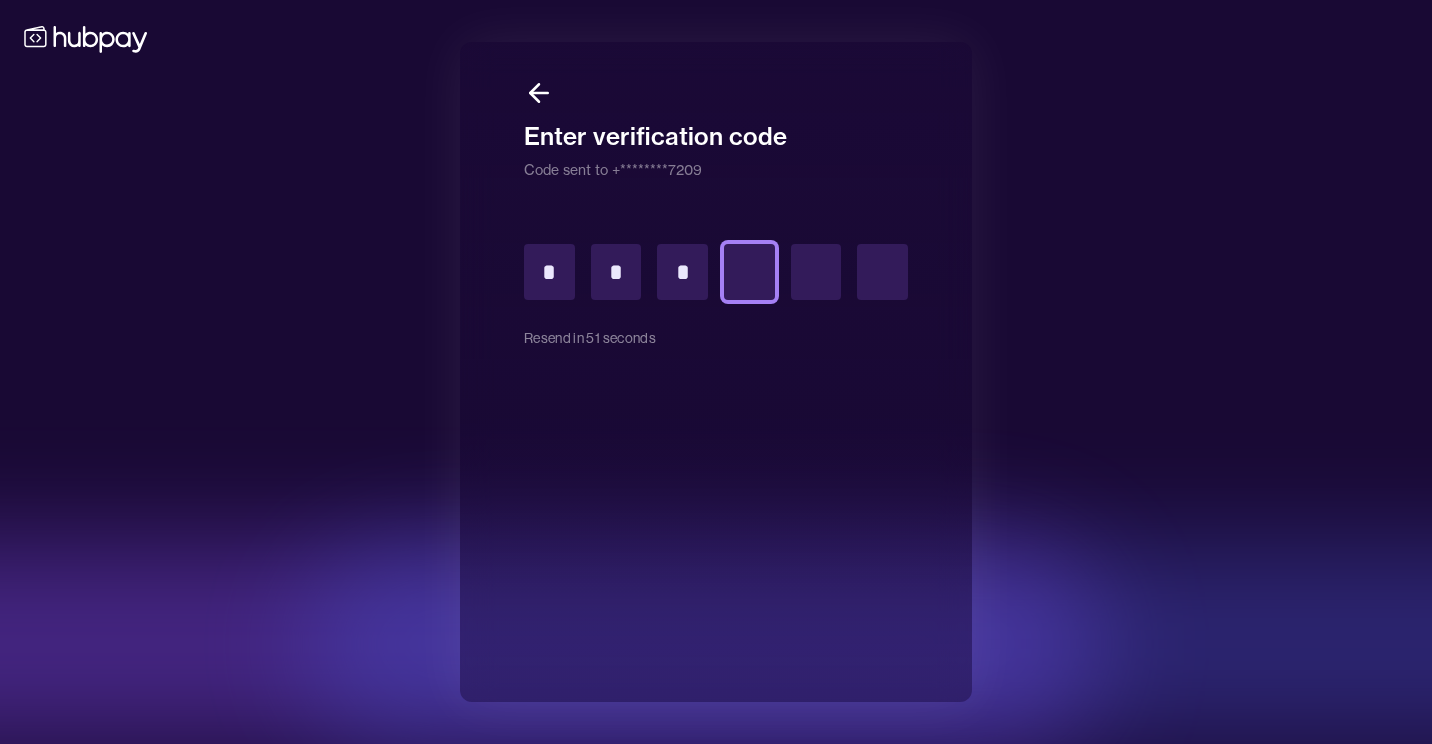 type on "*" 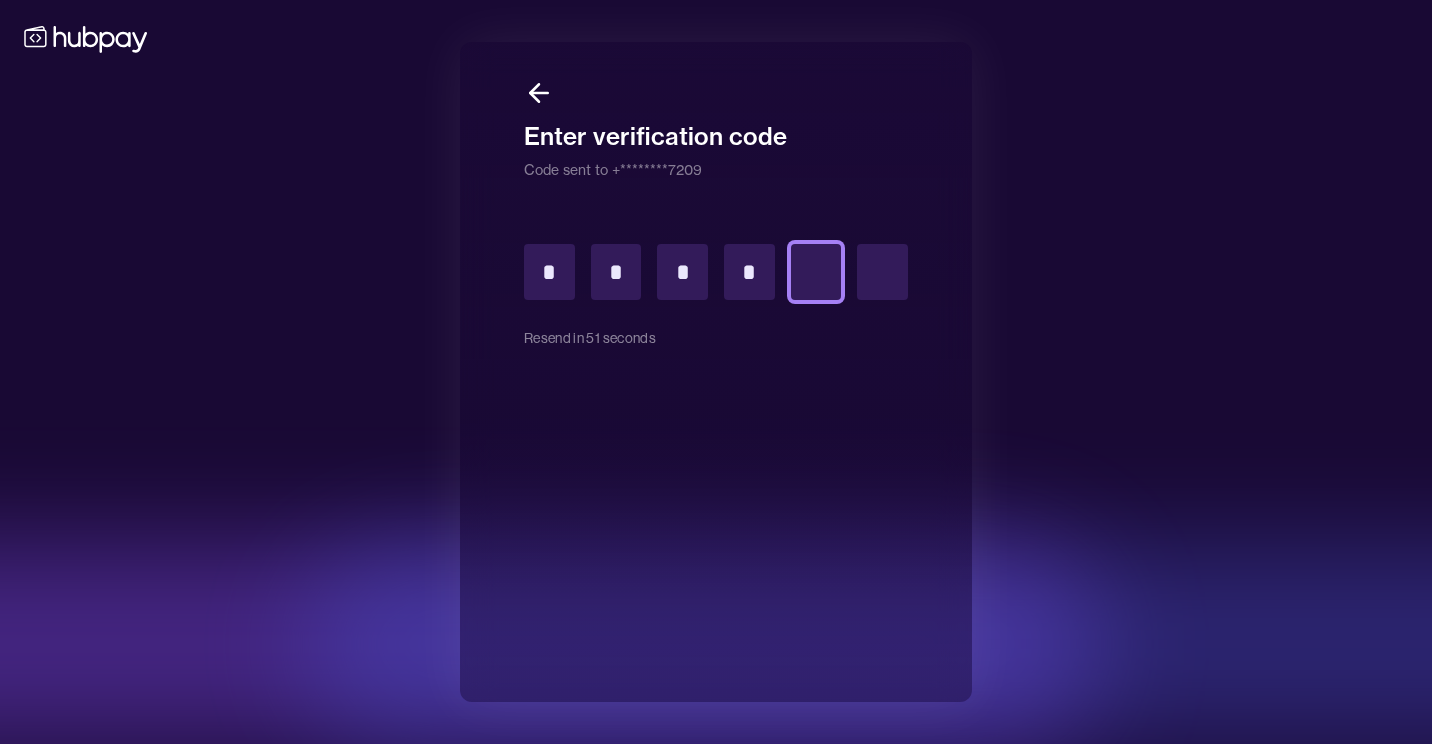 type on "*" 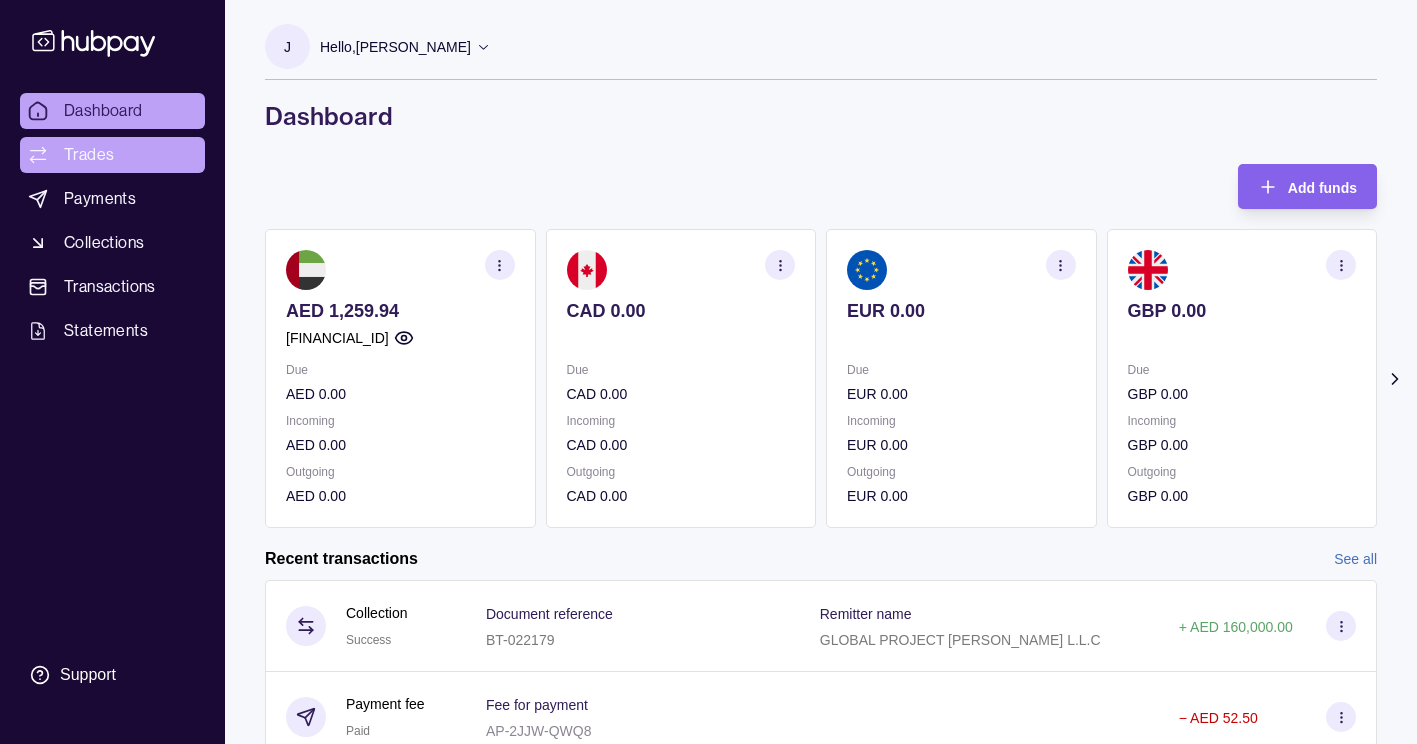 click on "Trades" at bounding box center [112, 155] 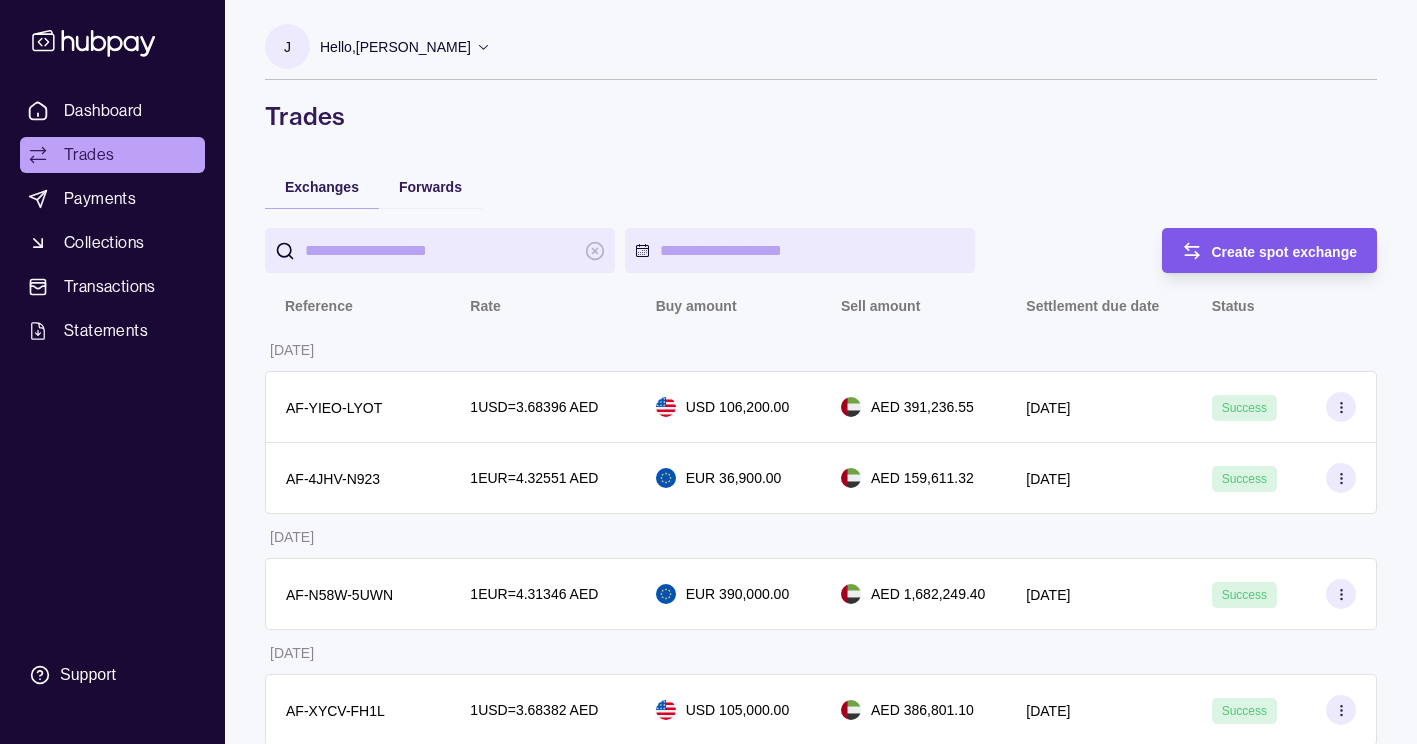 click on "Create spot exchange" at bounding box center [1285, 252] 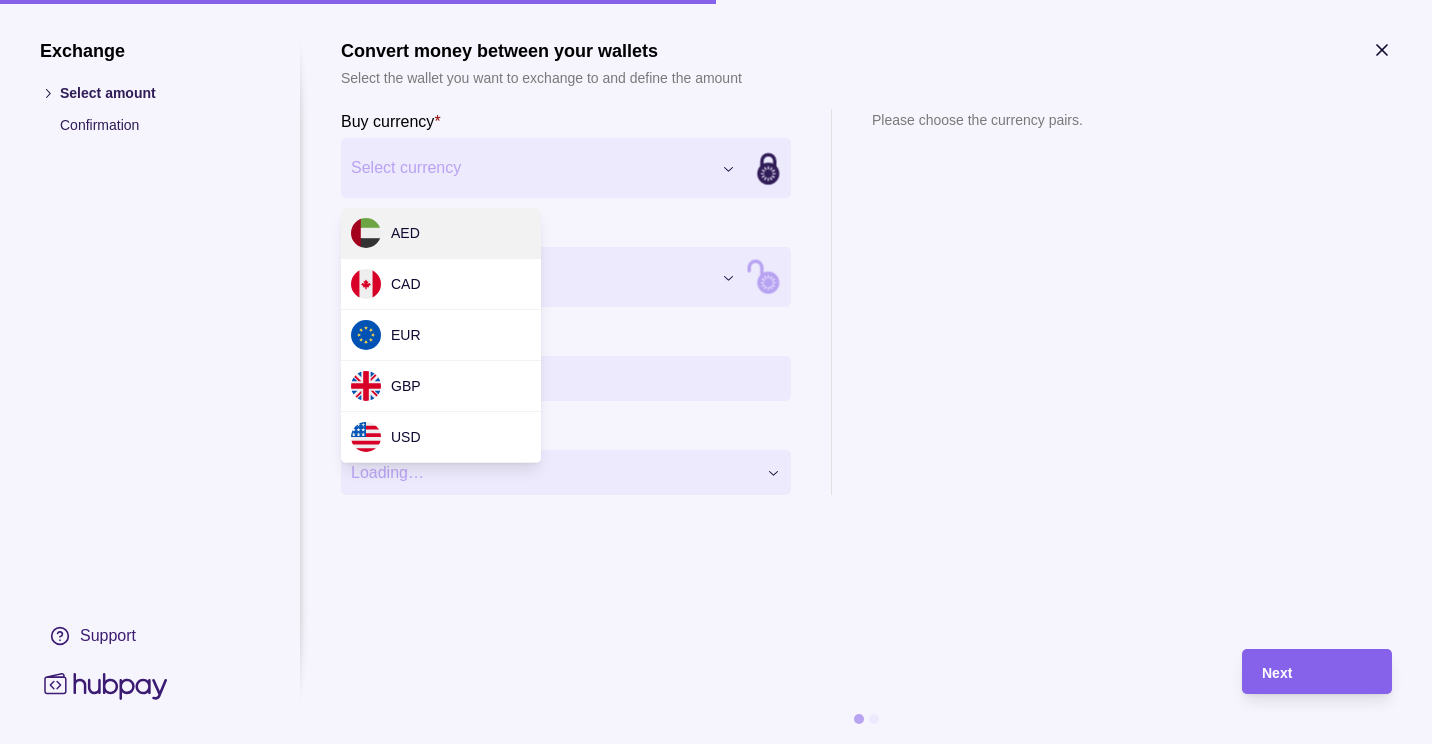 click on "Dashboard Trades Payments Collections Transactions Statements Support J Hello,  [PERSON_NAME] BERKELEY TRADING LLC Account Terms and conditions Privacy policy Sign out Trades Exchanges Forwards Create spot exchange Reference Rate Buy amount Sell amount Settlement due date Status [DATE] AF-YIEO-LYOT 1  USD  =  3.68396   AED USD 106,200.00 AED 391,236.55 [DATE] Success AF-4JHV-N923 1  EUR  =  4.32551   AED EUR 36,900.00 AED 159,611.32 [DATE] Success [DATE] AF-N58W-5UWN 1  EUR  =  4.31346   AED EUR 390,000.00 AED 1,682,249.40 [DATE] Success [DATE] AF-XYCV-FH1L 1  USD  =  3.68382   AED USD 105,000.00 AED 386,801.10 [DATE] Success [DATE] AF-5X2V-KKTF 1  EUR  =  4.27426   AED EUR 293,475.00 AED 1,254,388.45 [DATE] Success [DATE] AF-N7U7-QG5R 1  EUR  =  4.22634   AED EUR 559,791.44 AED 2,365,868.95 [DATE] Success [DATE] AF-UOH8-XKOG 1  EUR  =  4.22597   AED EUR 260,000.00 AED 1,098,752.20 [DATE] Success [DATE] AF-Z5SM-439G 1  EUR  =  4.23579" at bounding box center [716, 1198] 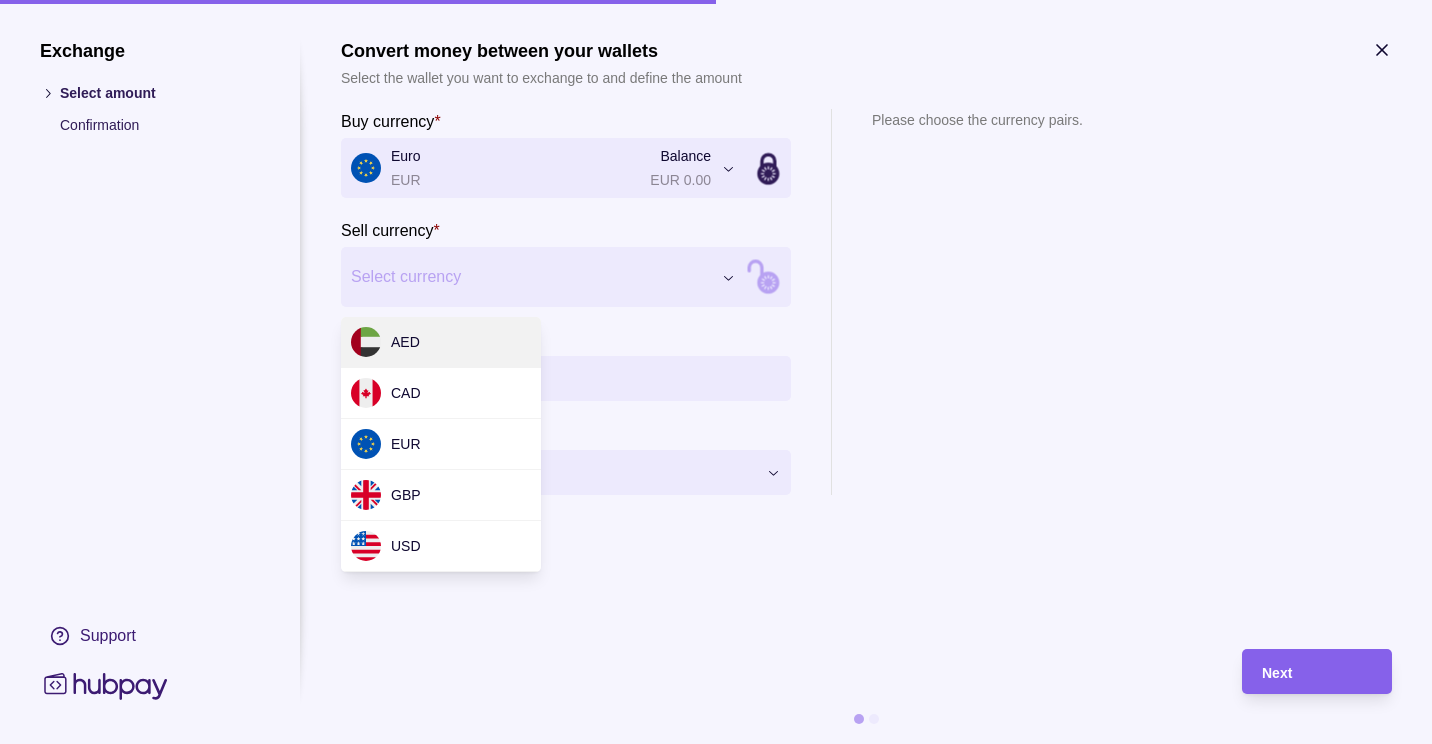 click on "Dashboard Trades Payments Collections Transactions Statements Support J Hello,  [PERSON_NAME] BERKELEY TRADING LLC Account Terms and conditions Privacy policy Sign out Trades Exchanges Forwards Create spot exchange Reference Rate Buy amount Sell amount Settlement due date Status [DATE] AF-YIEO-LYOT 1  USD  =  3.68396   AED USD 106,200.00 AED 391,236.55 [DATE] Success AF-4JHV-N923 1  EUR  =  4.32551   AED EUR 36,900.00 AED 159,611.32 [DATE] Success [DATE] AF-N58W-5UWN 1  EUR  =  4.31346   AED EUR 390,000.00 AED 1,682,249.40 [DATE] Success [DATE] AF-XYCV-FH1L 1  USD  =  3.68382   AED USD 105,000.00 AED 386,801.10 [DATE] Success [DATE] AF-5X2V-KKTF 1  EUR  =  4.27426   AED EUR 293,475.00 AED 1,254,388.45 [DATE] Success [DATE] AF-N7U7-QG5R 1  EUR  =  4.22634   AED EUR 559,791.44 AED 2,365,868.95 [DATE] Success [DATE] AF-UOH8-XKOG 1  EUR  =  4.22597   AED EUR 260,000.00 AED 1,098,752.20 [DATE] Success [DATE] AF-Z5SM-439G 1  EUR  =  4.23579" at bounding box center [716, 1198] 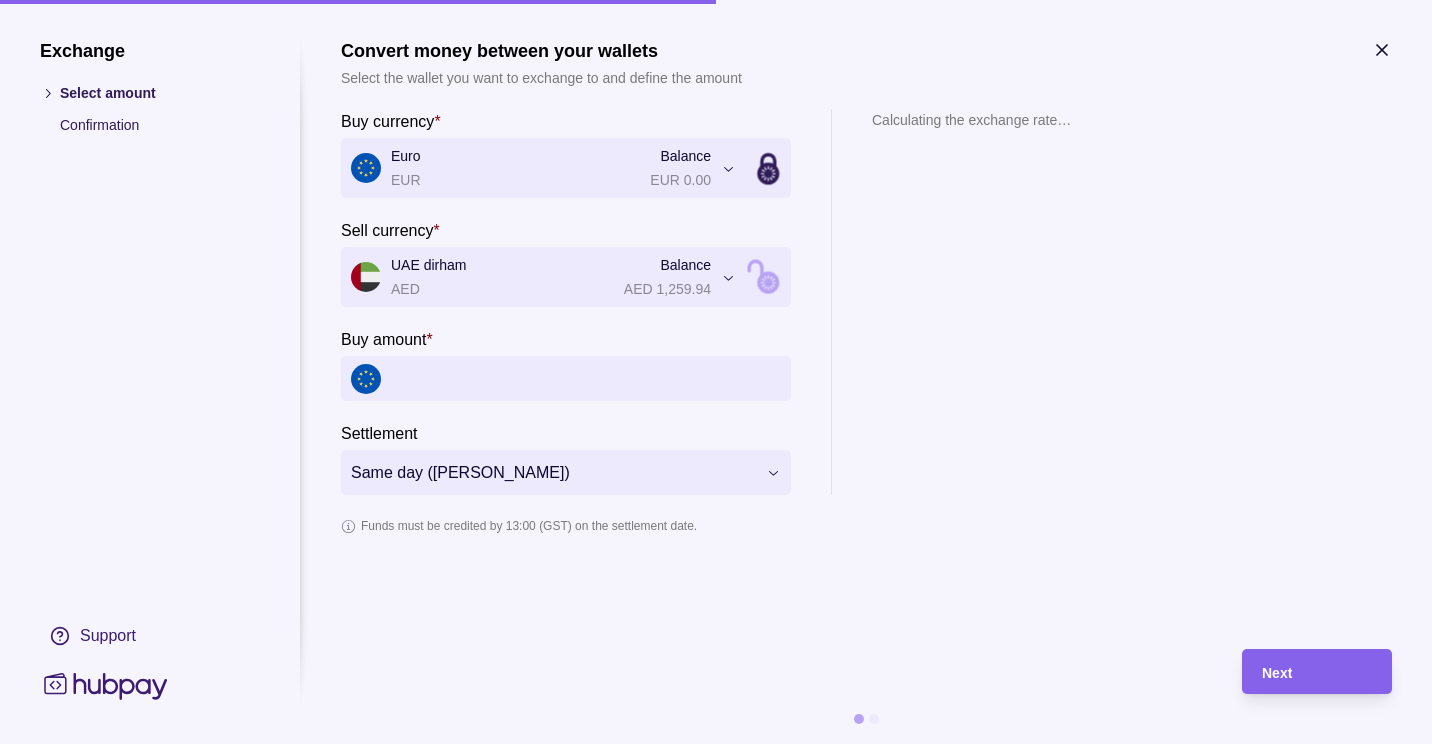 click on "Buy amount  *" at bounding box center (586, 378) 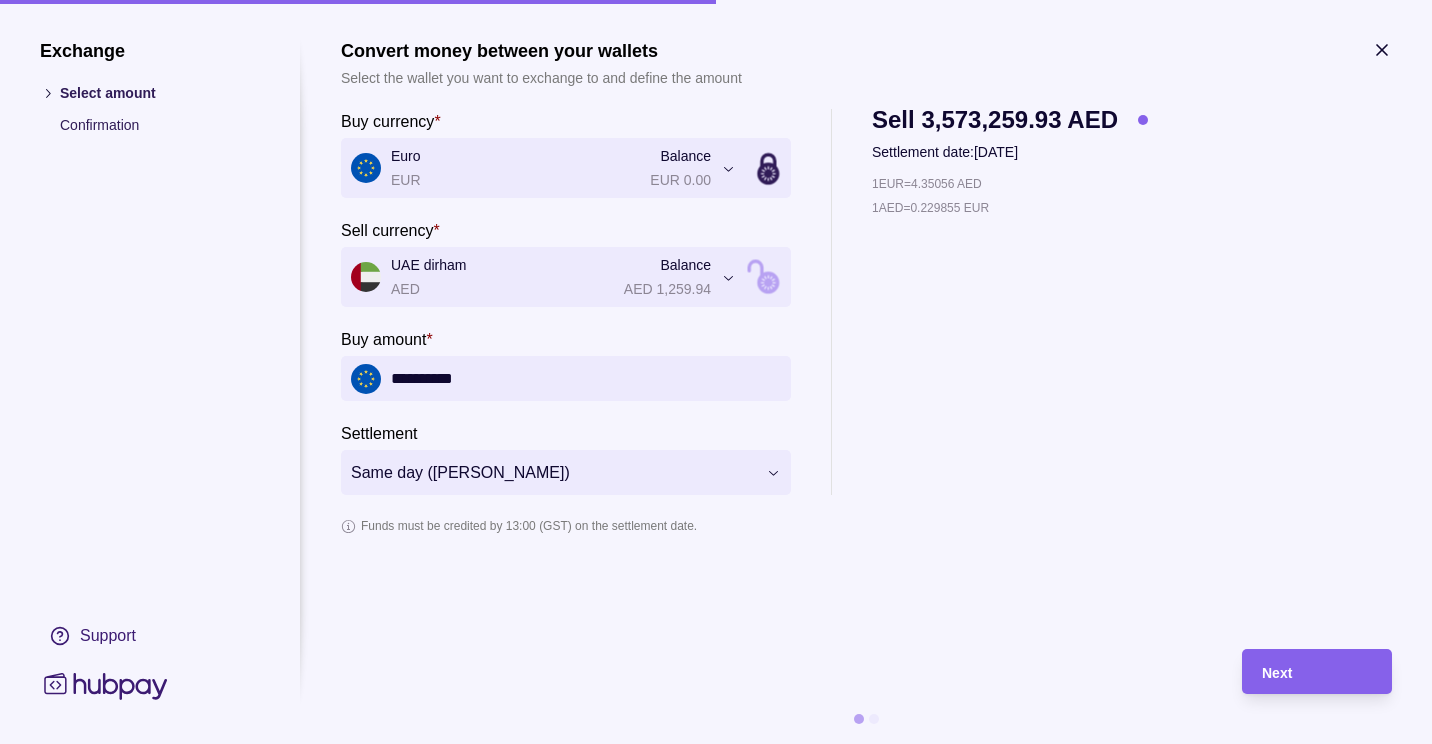 type on "**********" 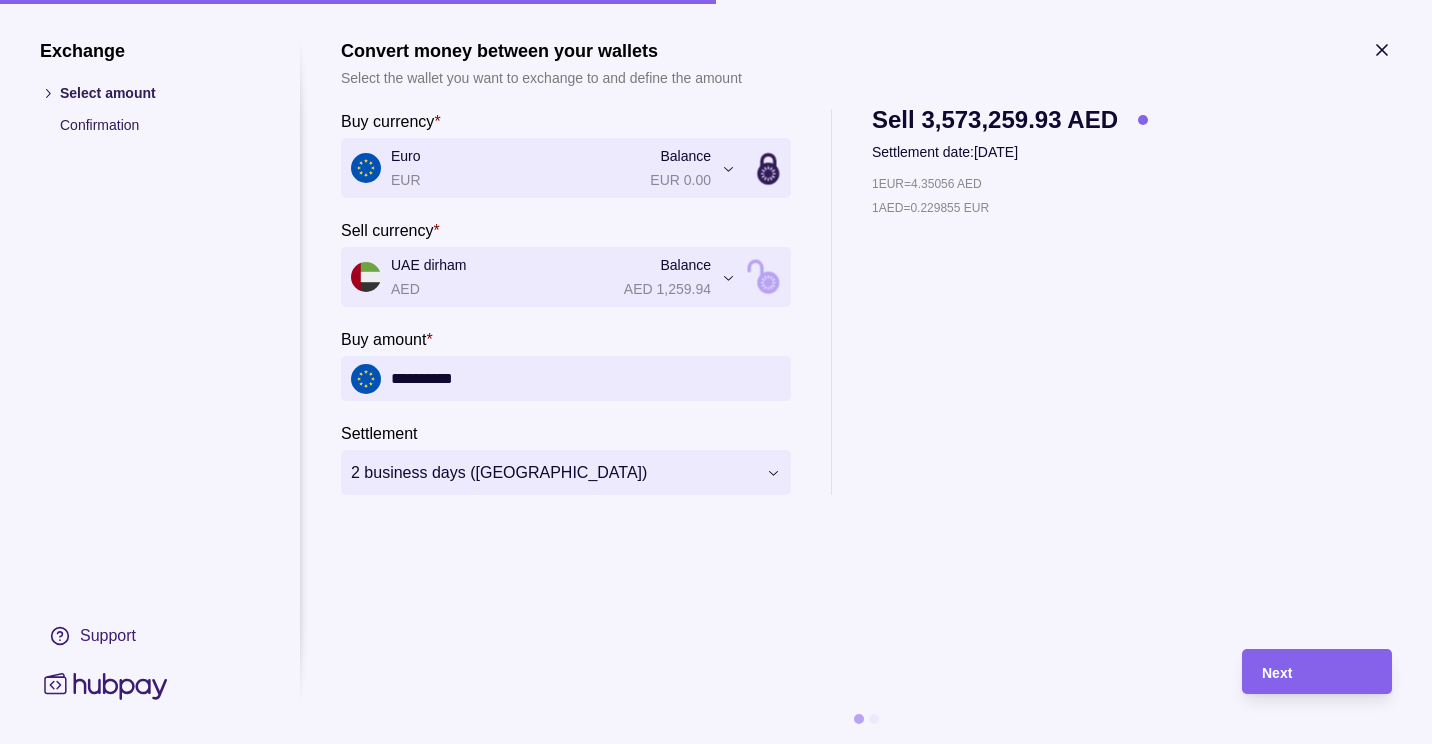 click on "Dashboard Trades Payments Collections Transactions Statements Support J Hello,  [PERSON_NAME] BERKELEY TRADING LLC Account Terms and conditions Privacy policy Sign out Trades Exchanges Forwards Create spot exchange Reference Rate Buy amount Sell amount Settlement due date Status [DATE] AF-YIEO-LYOT 1  USD  =  3.68396   AED USD 106,200.00 AED 391,236.55 [DATE] Success AF-4JHV-N923 1  EUR  =  4.32551   AED EUR 36,900.00 AED 159,611.32 [DATE] Success [DATE] AF-N58W-5UWN 1  EUR  =  4.31346   AED EUR 390,000.00 AED 1,682,249.40 [DATE] Success [DATE] AF-XYCV-FH1L 1  USD  =  3.68382   AED USD 105,000.00 AED 386,801.10 [DATE] Success [DATE] AF-5X2V-KKTF 1  EUR  =  4.27426   AED EUR 293,475.00 AED 1,254,388.45 [DATE] Success [DATE] AF-N7U7-QG5R 1  EUR  =  4.22634   AED EUR 559,791.44 AED 2,365,868.95 [DATE] Success [DATE] AF-UOH8-XKOG 1  EUR  =  4.22597   AED EUR 260,000.00 AED 1,098,752.20 [DATE] Success [DATE] AF-Z5SM-439G 1  EUR  =  4.23579" at bounding box center (716, 1198) 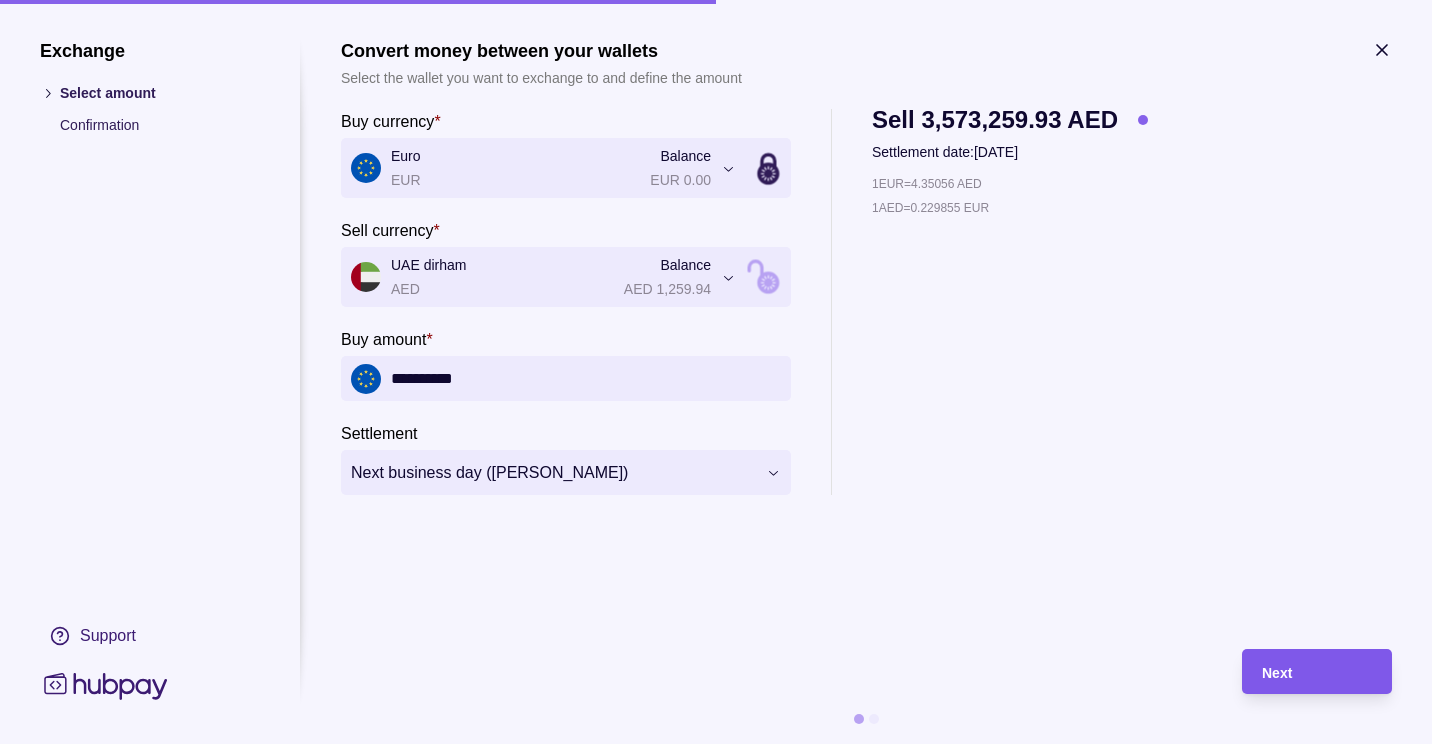 click on "Next" at bounding box center [1302, 671] 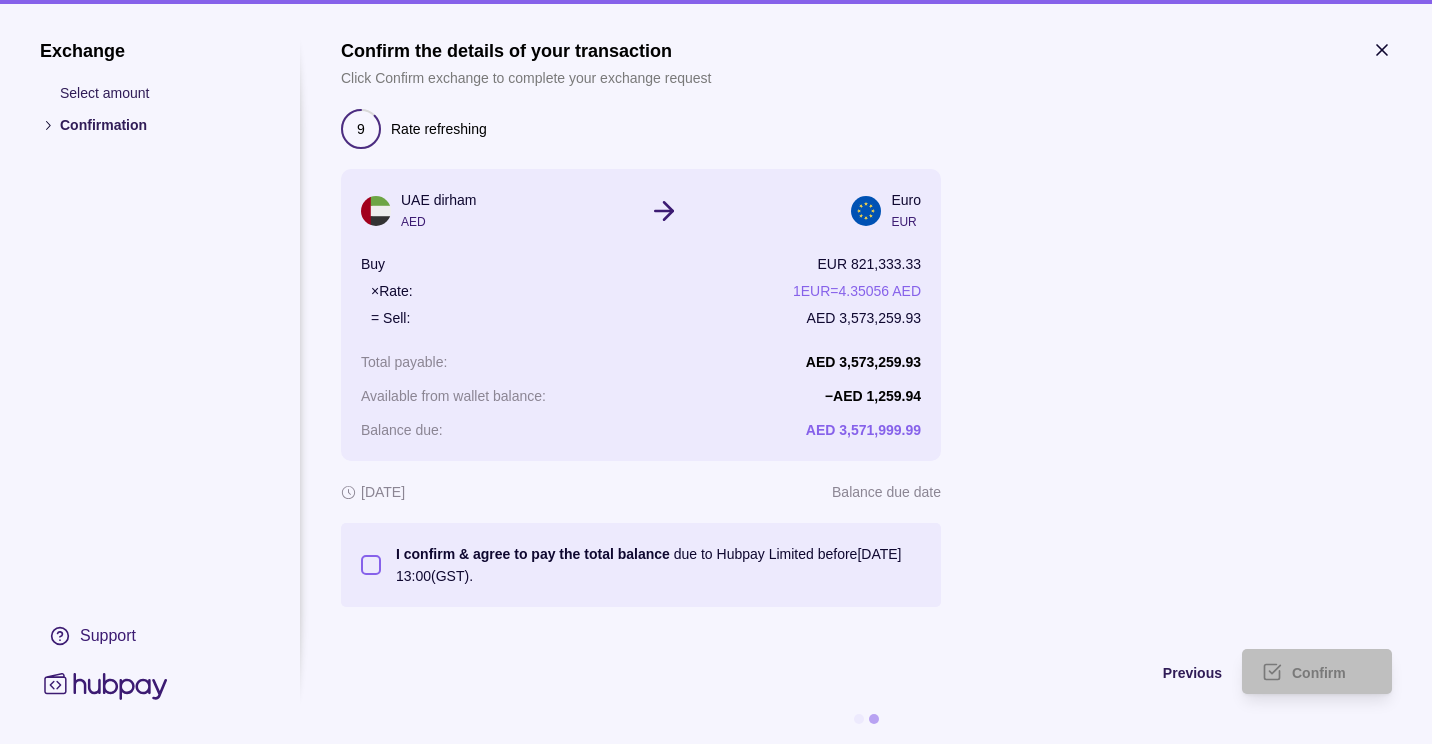 click on "I confirm & agree to pay the total balance   due to Hubpay Limited before  [DATE]   13:00  (GST)." at bounding box center (371, 565) 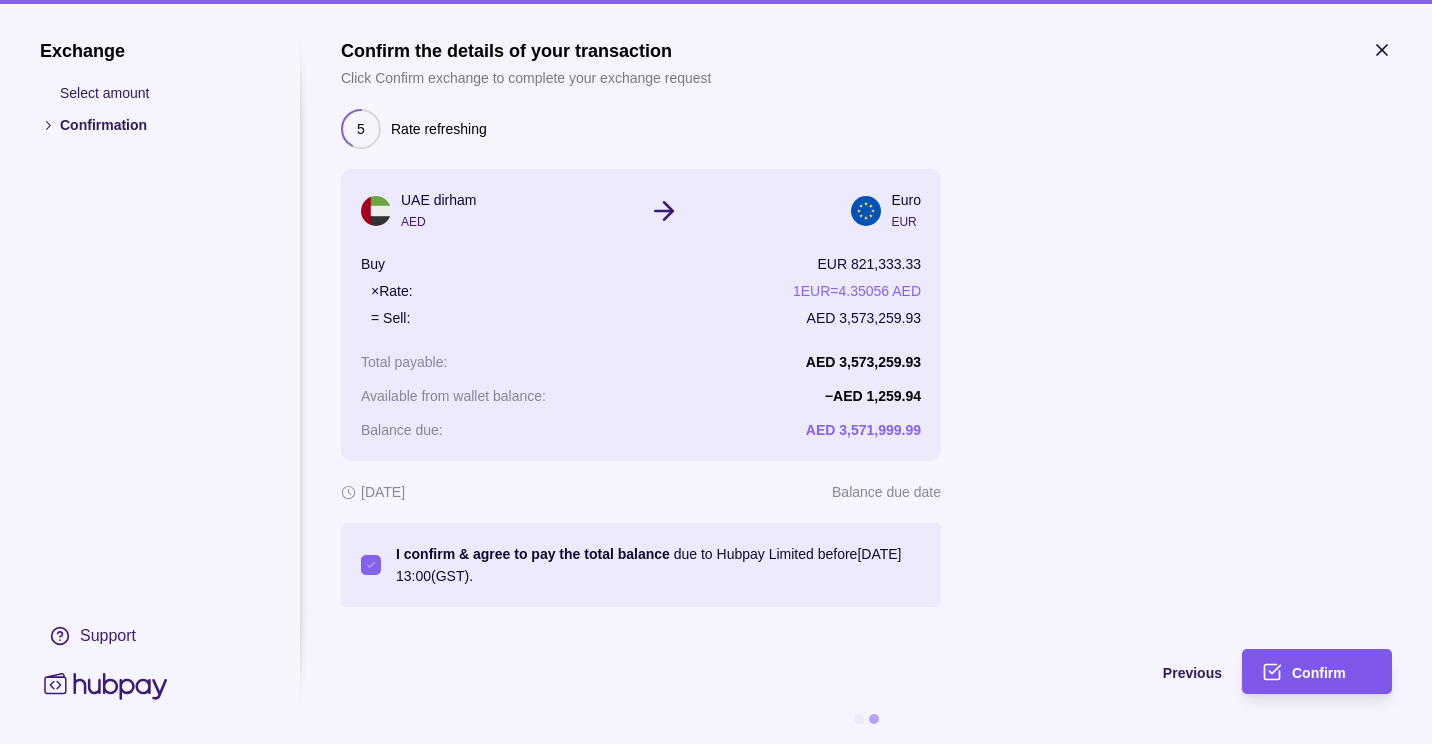 click on "Confirm" at bounding box center (1319, 673) 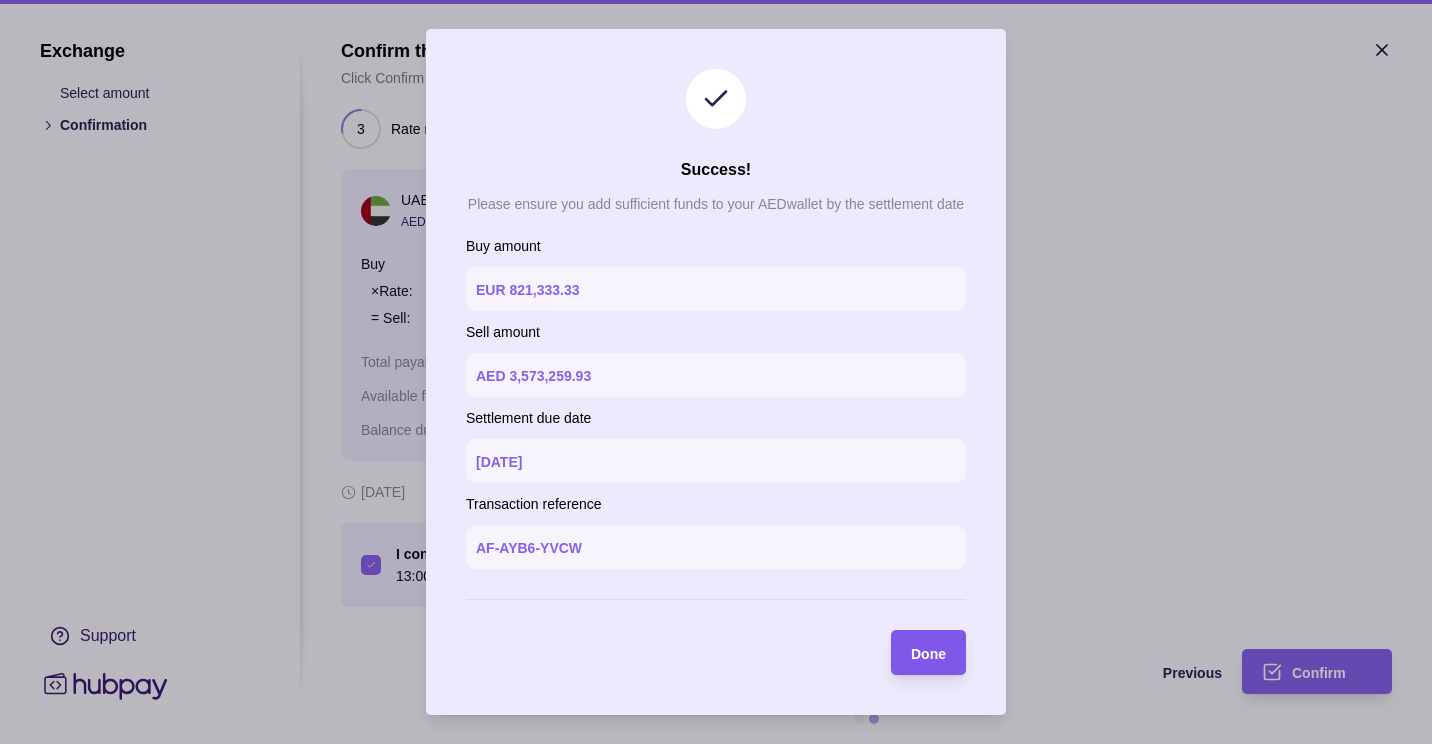 click on "Done" at bounding box center (928, 652) 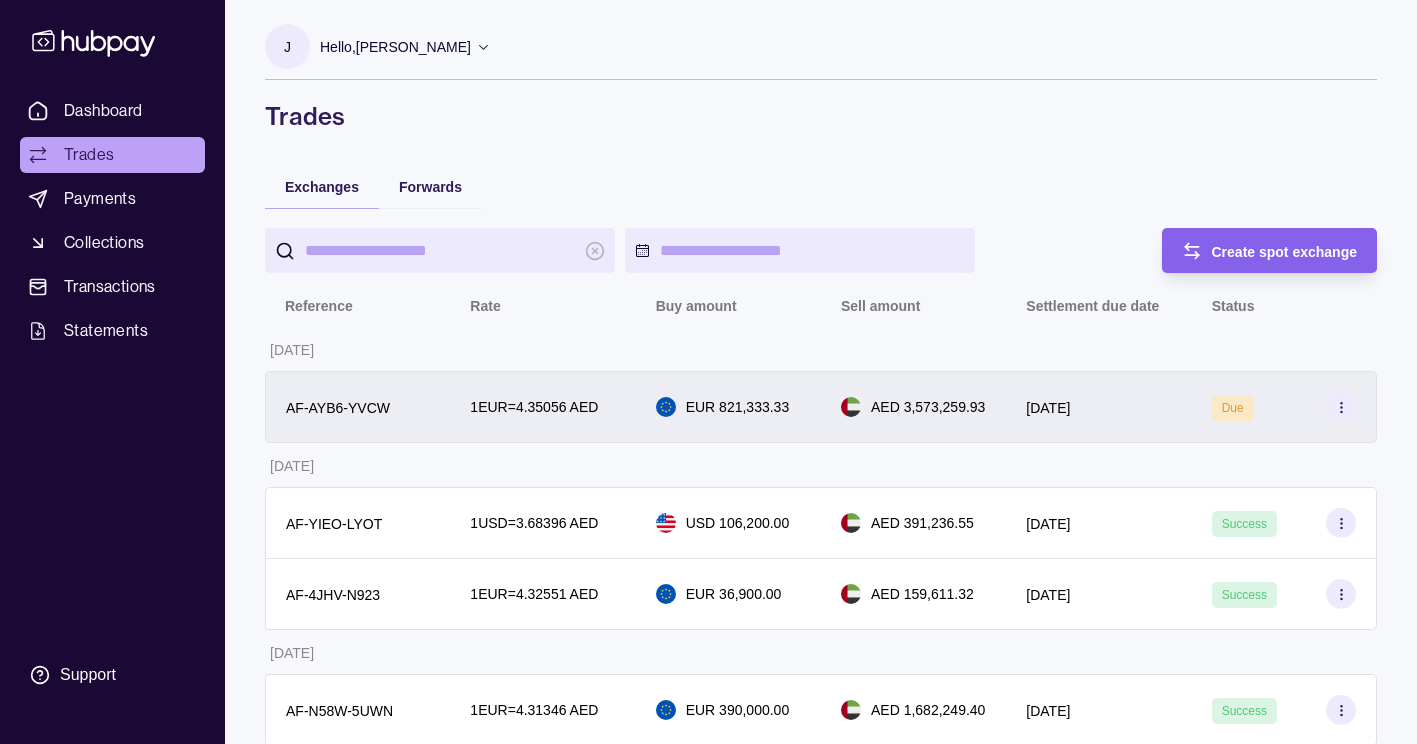 click 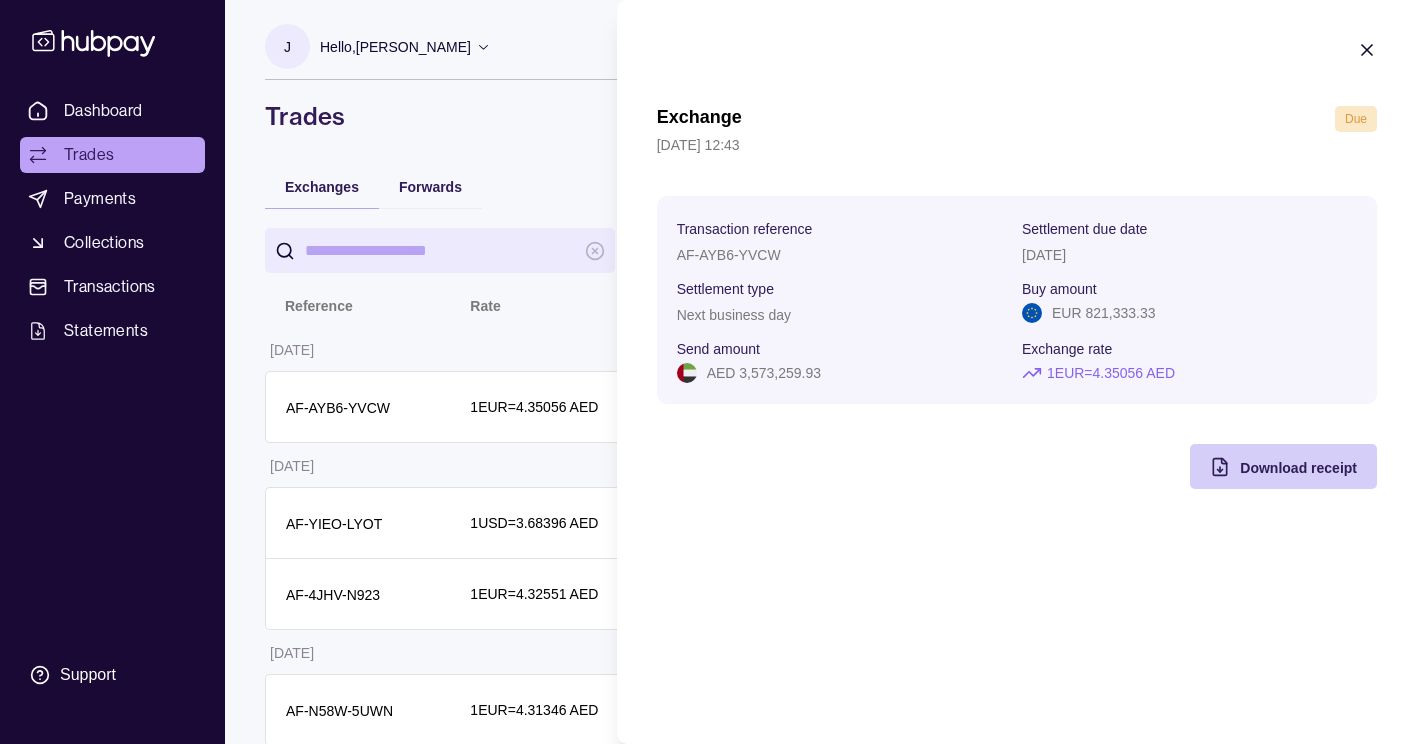 click on "Download receipt" at bounding box center (1268, 466) 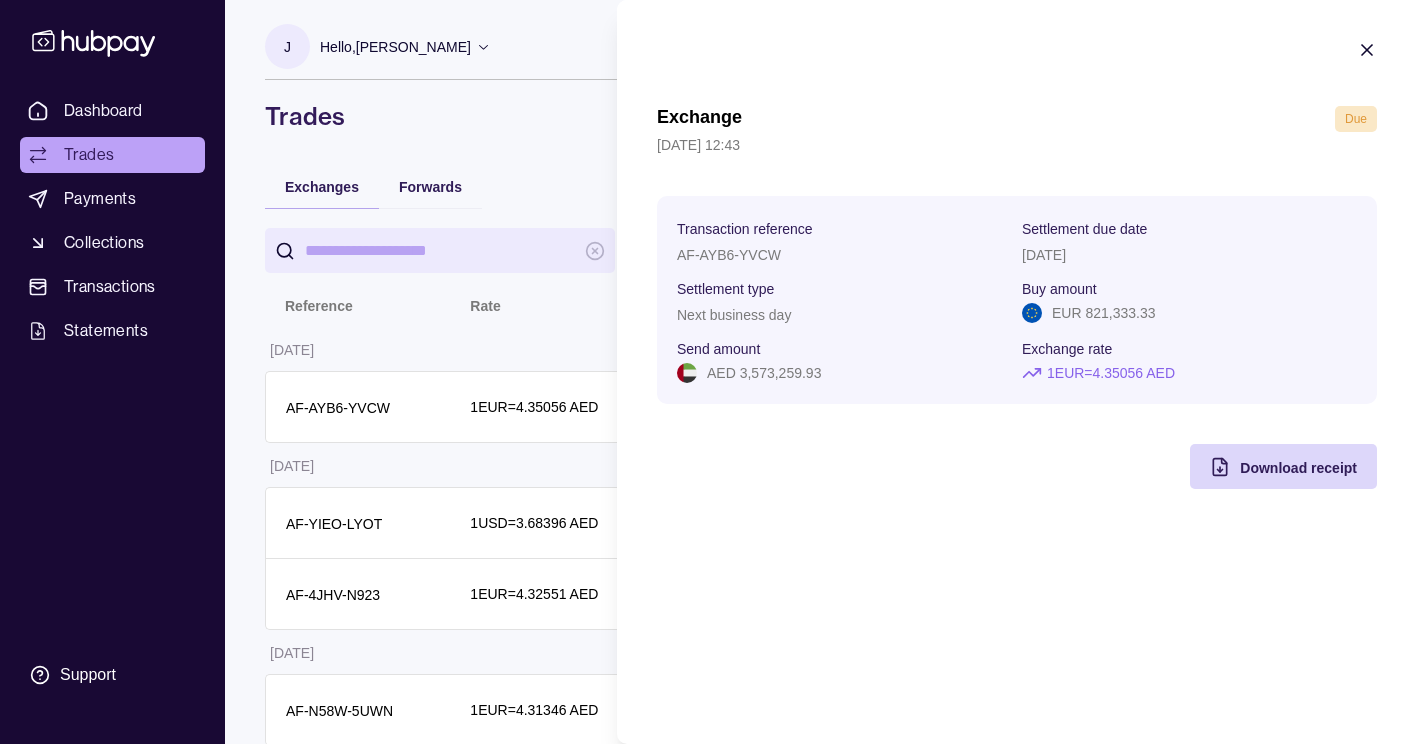 click on "1  EUR  =  4.35056   AED" at bounding box center [1111, 373] 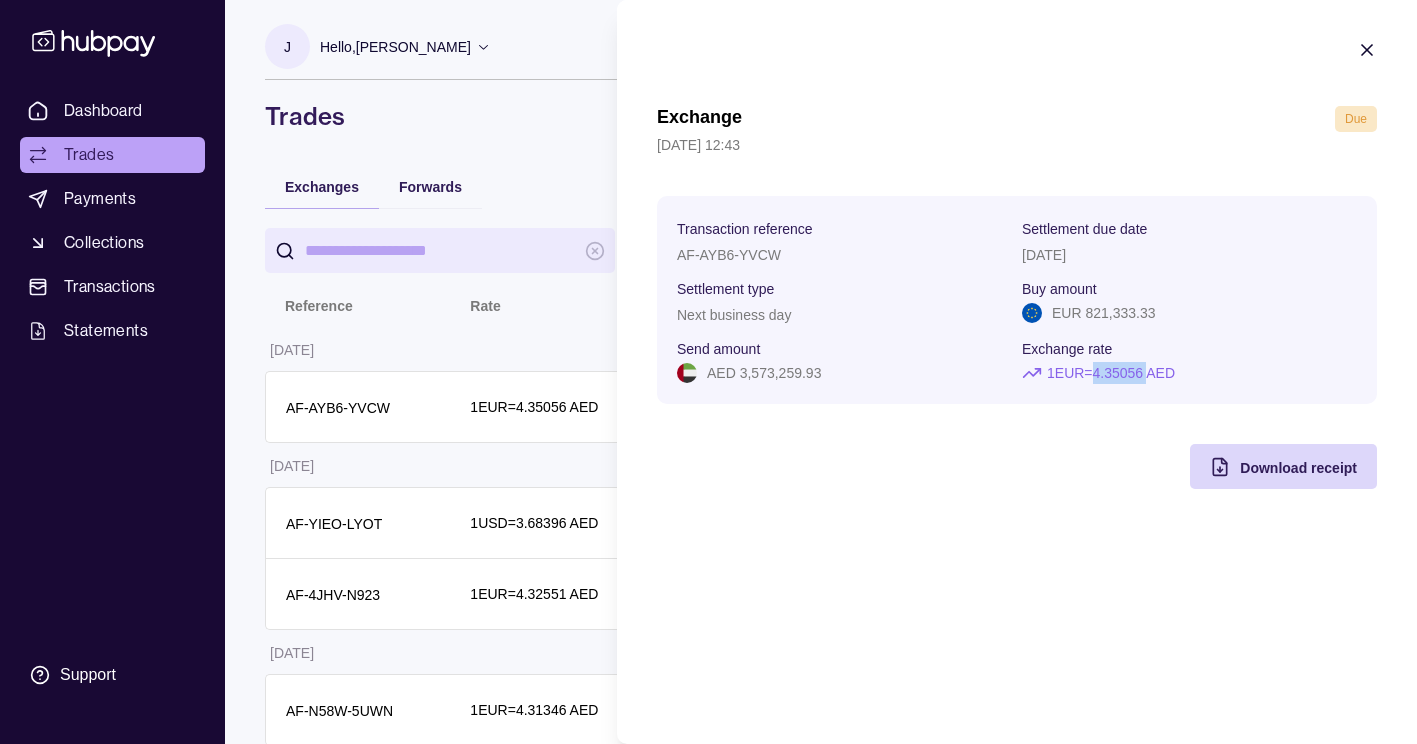 click on "1  EUR  =  4.35056   AED" at bounding box center [1111, 373] 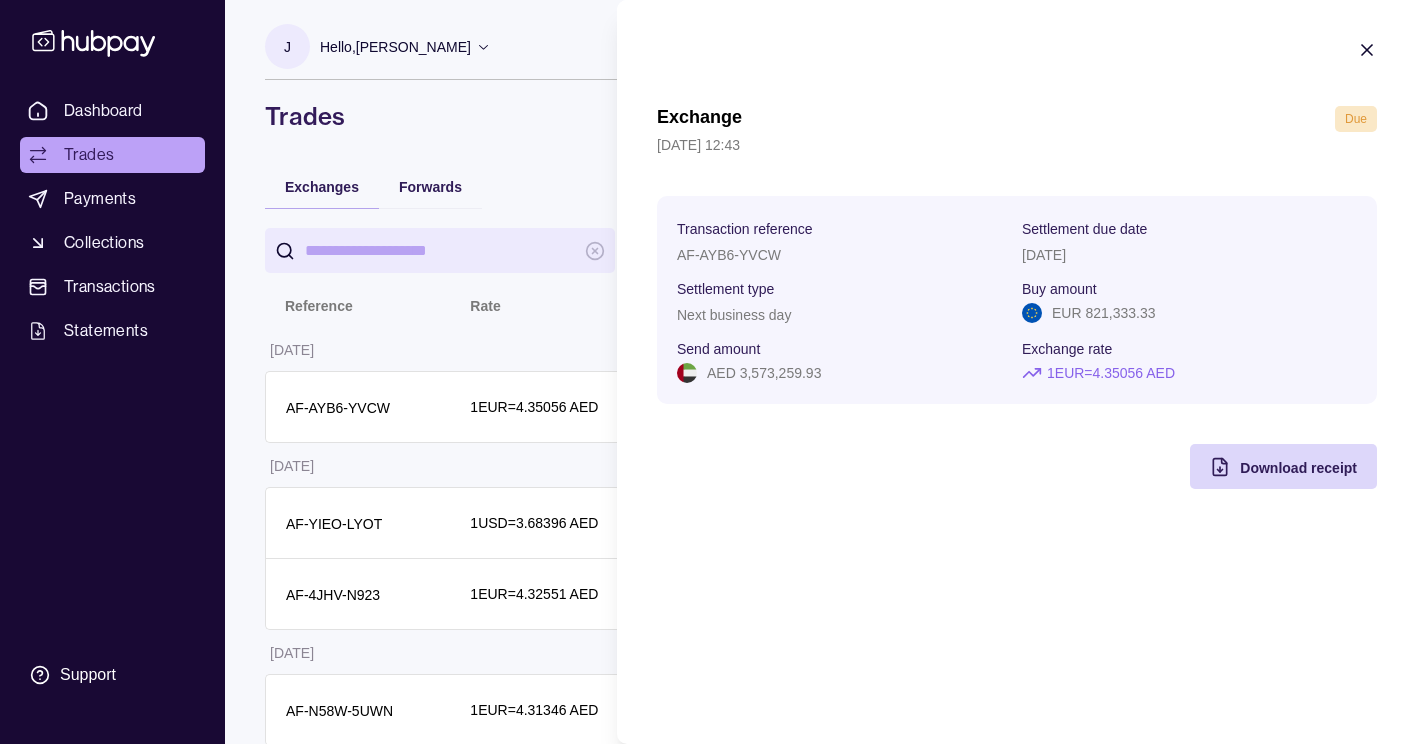 click on "AED 3,573,259.93" at bounding box center [764, 373] 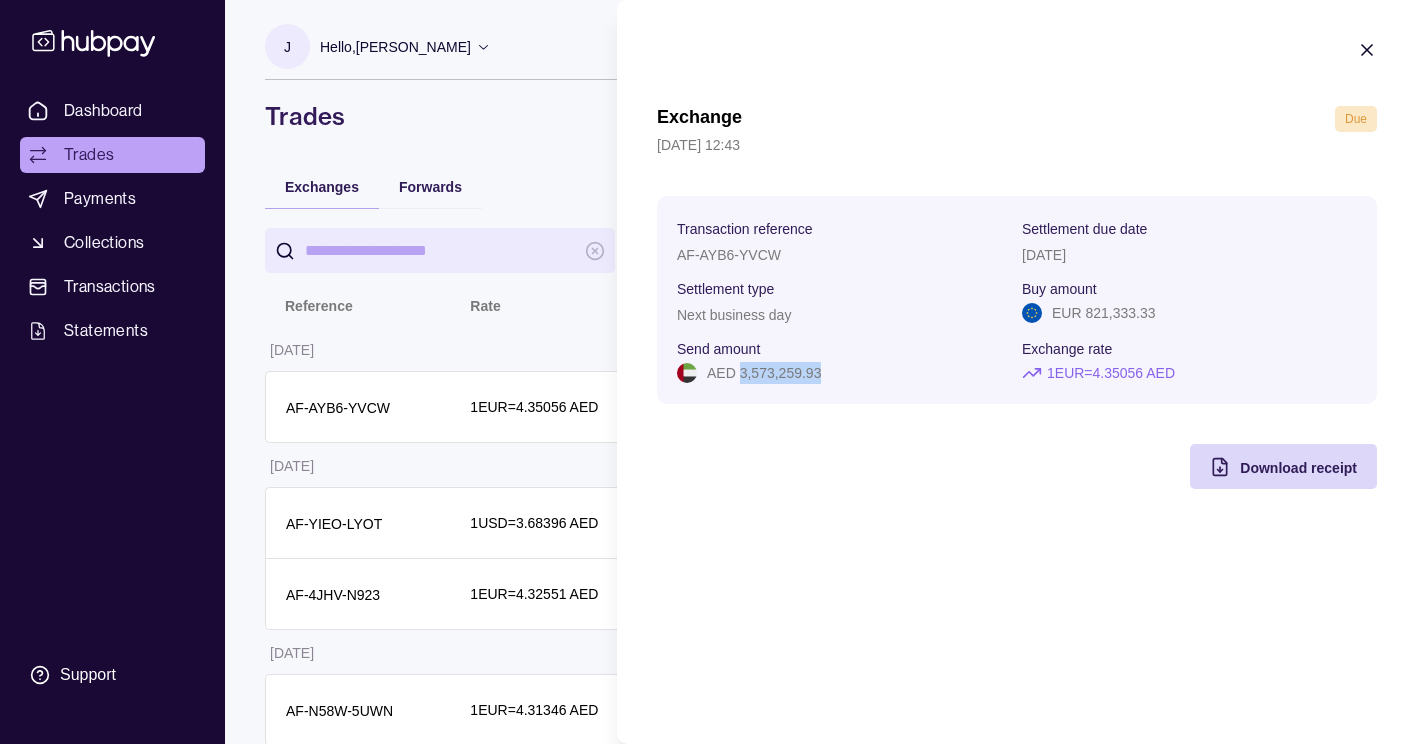 click on "AED 3,573,259.93" at bounding box center (764, 373) 